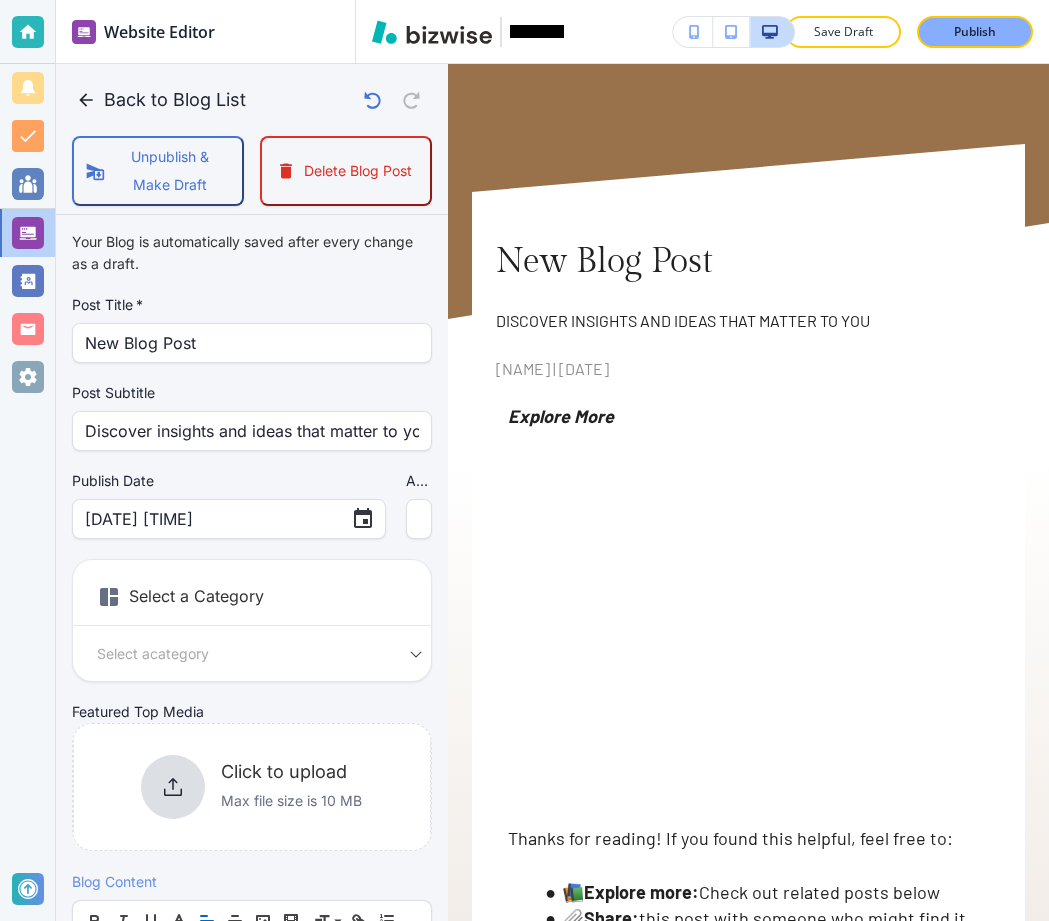 scroll, scrollTop: 0, scrollLeft: 0, axis: both 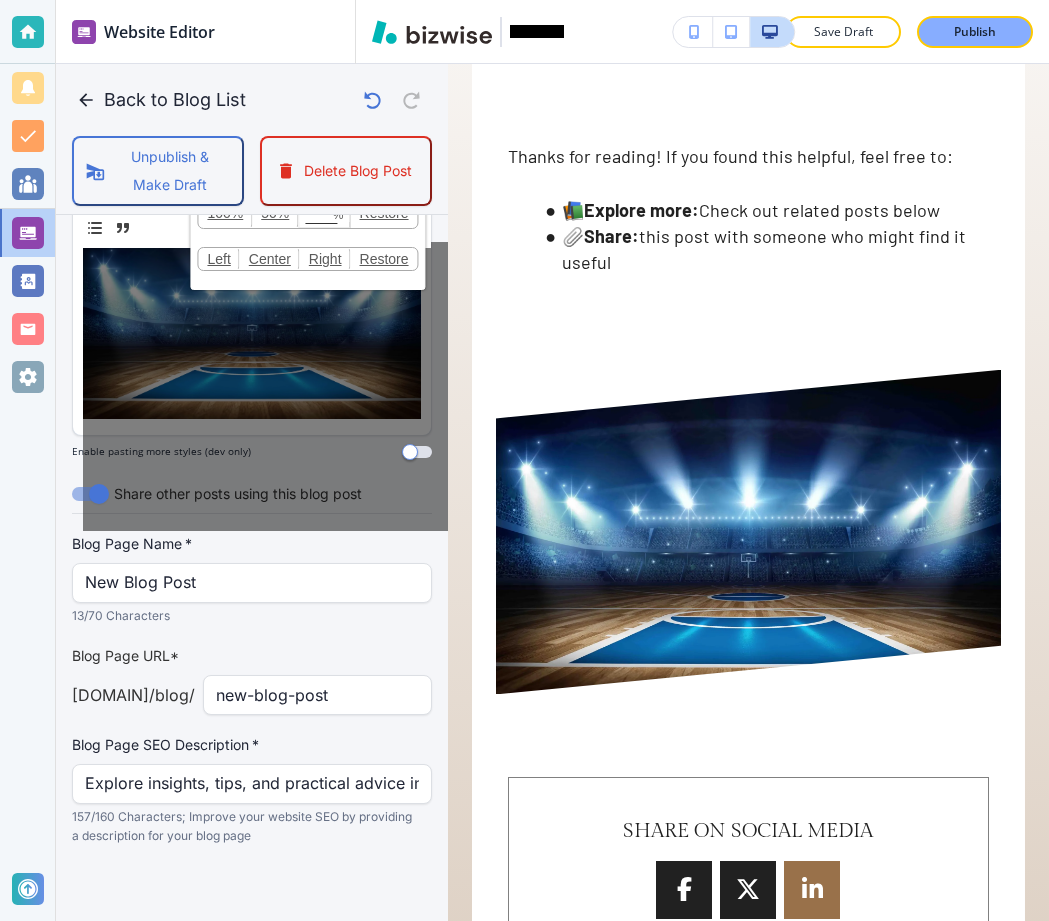 click on "Blog Page Name   * New Blog Post Blog Page Name   * 13/70 Characters" at bounding box center (252, 579) 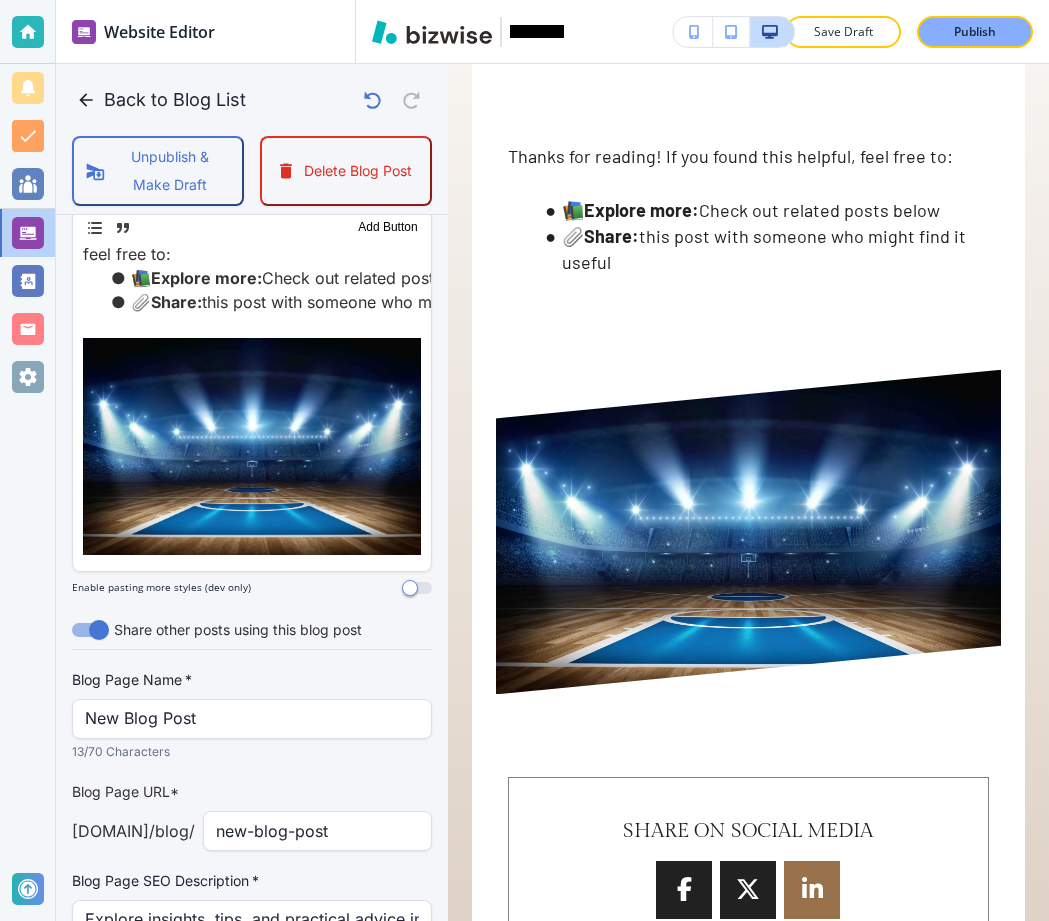 scroll, scrollTop: 998, scrollLeft: 0, axis: vertical 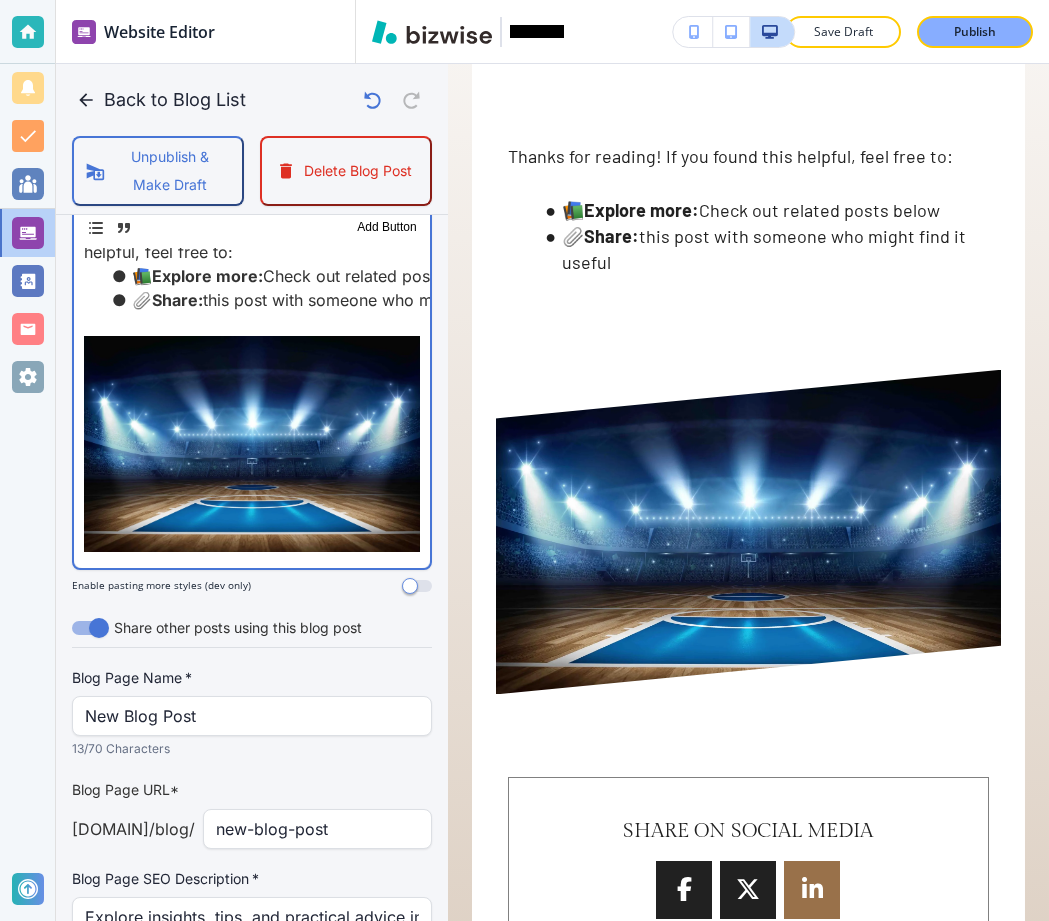 click on "📎   Share:  this post with someone who might find it useful" at bounding box center [264, 300] 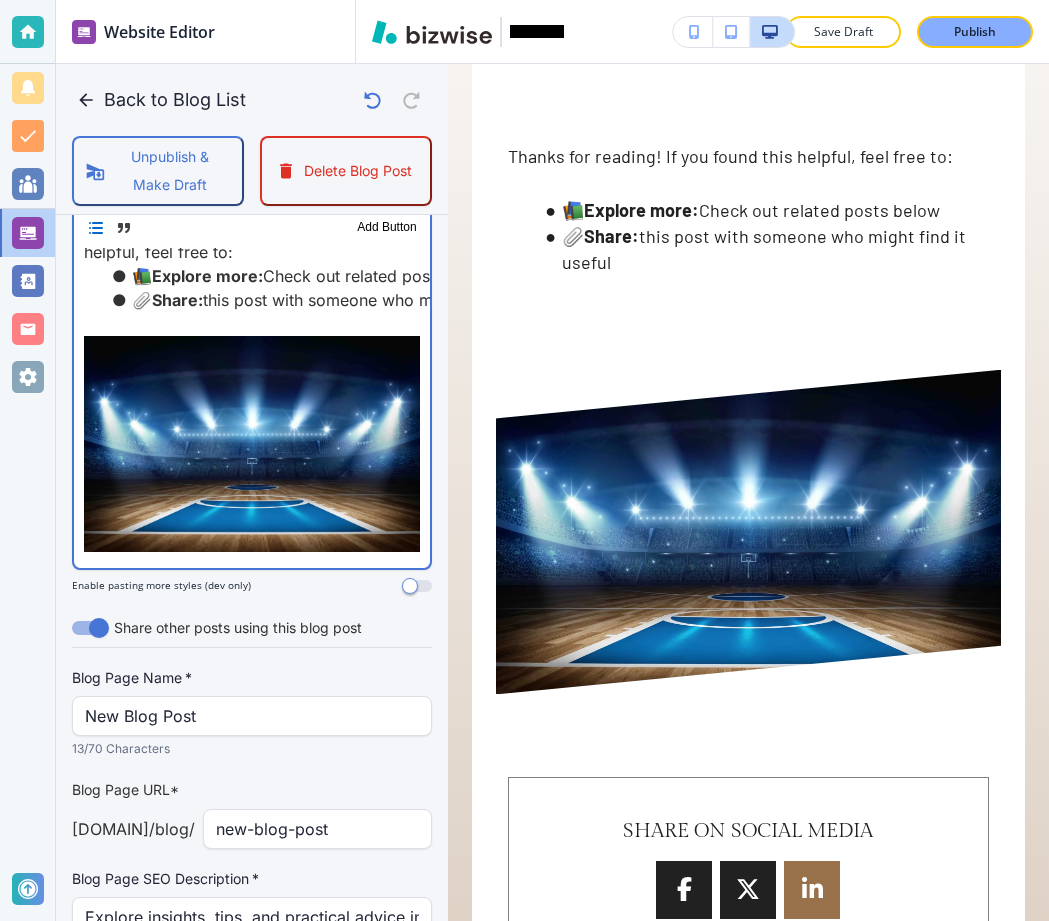 click at bounding box center (252, 324) 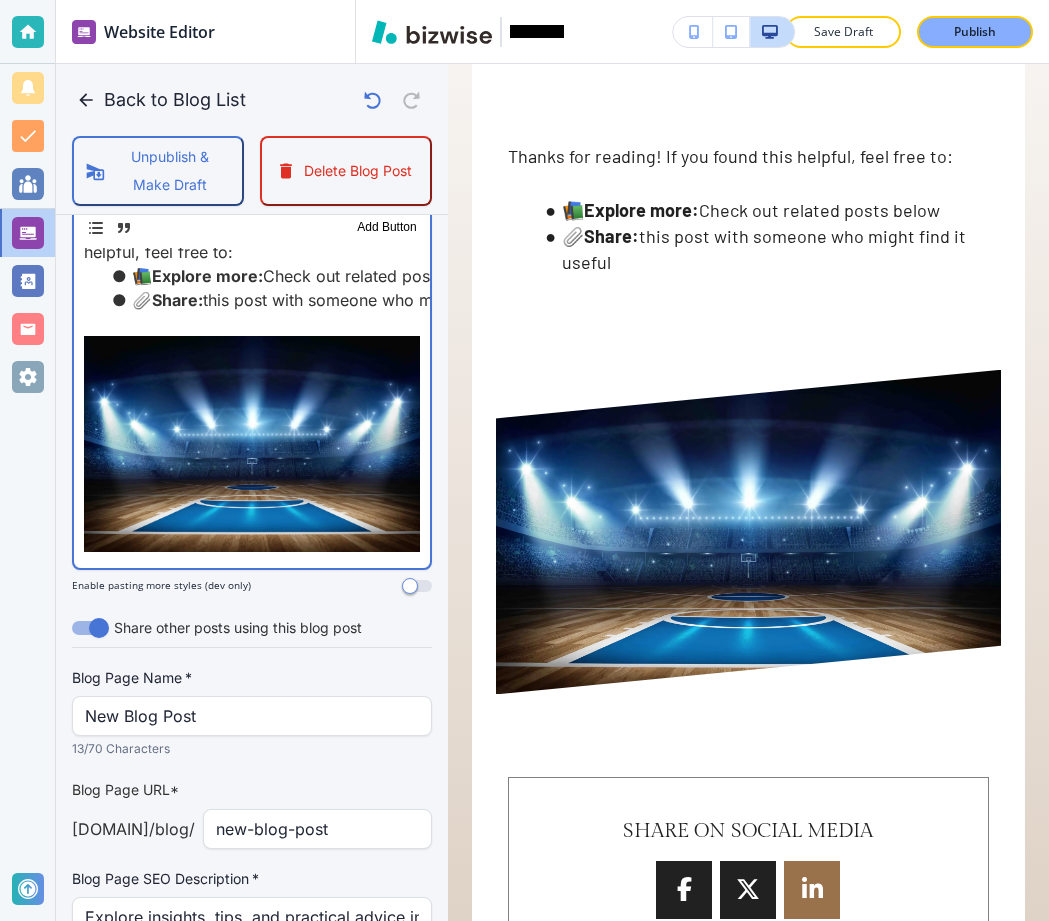 click at bounding box center [252, 444] 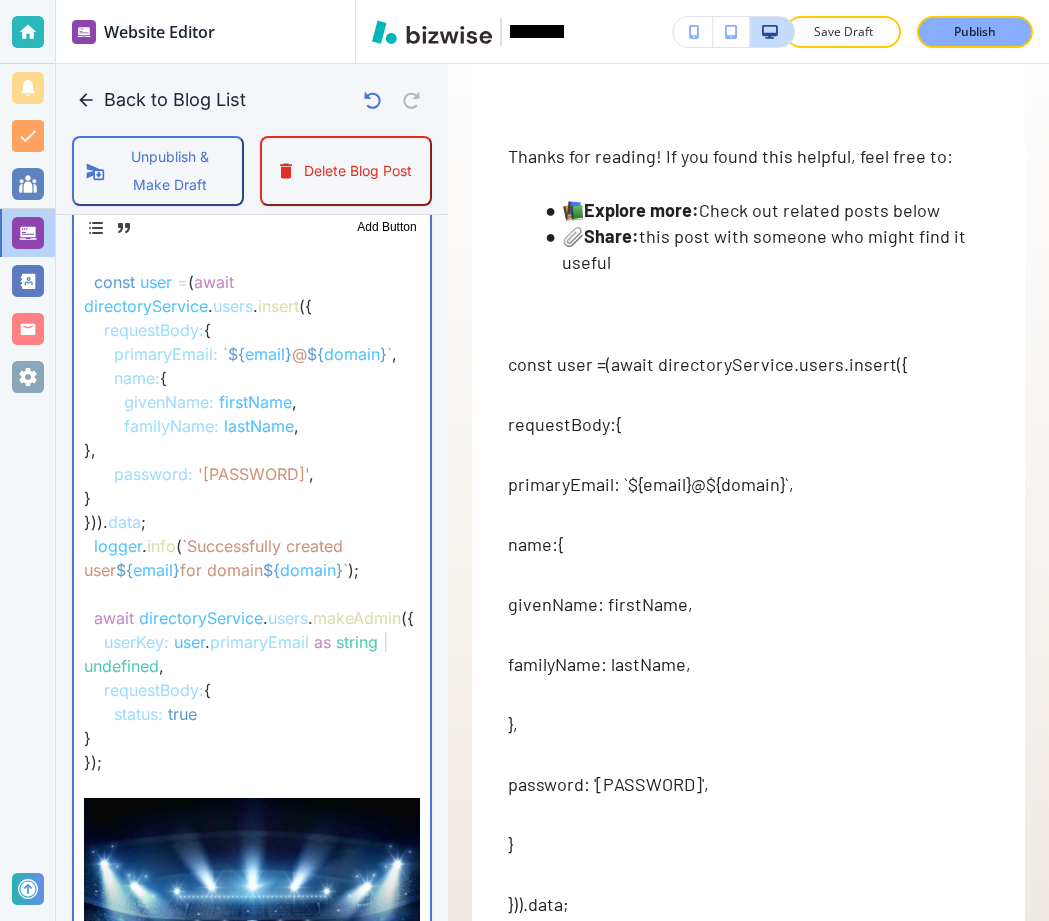 scroll, scrollTop: 1075, scrollLeft: 0, axis: vertical 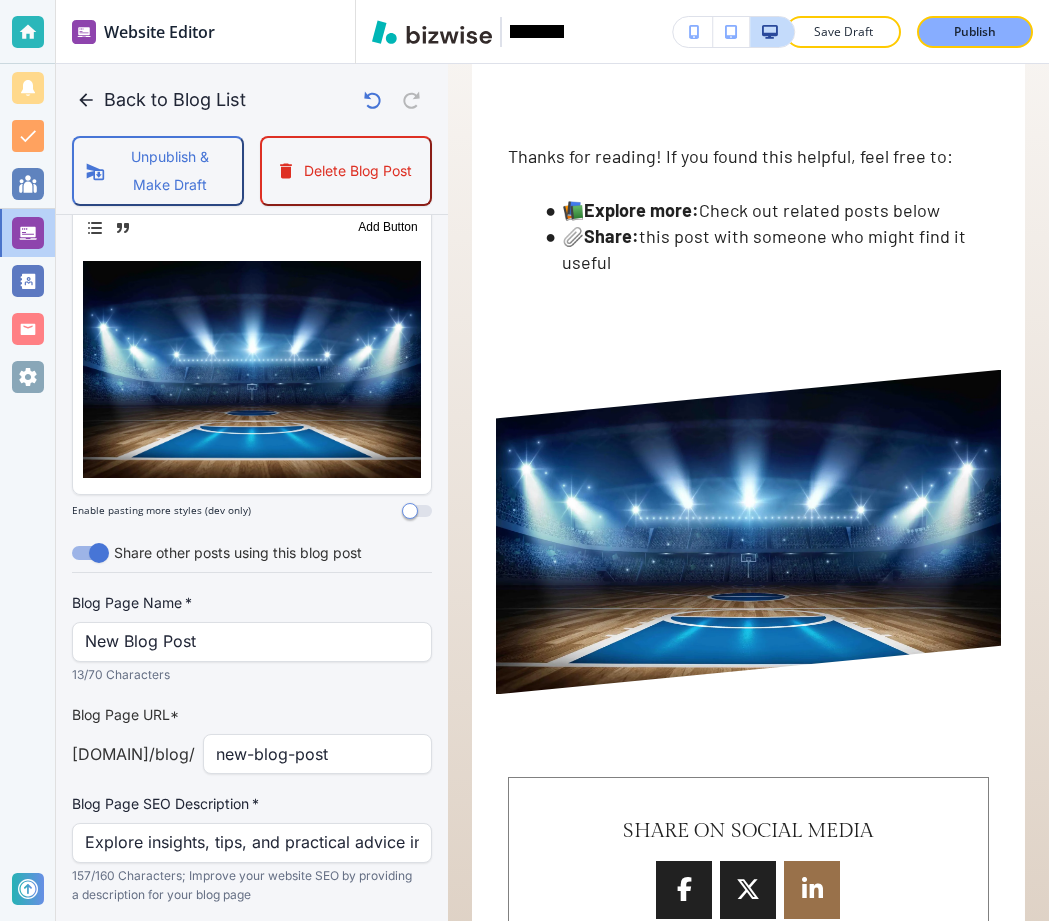 click at bounding box center [748, 532] 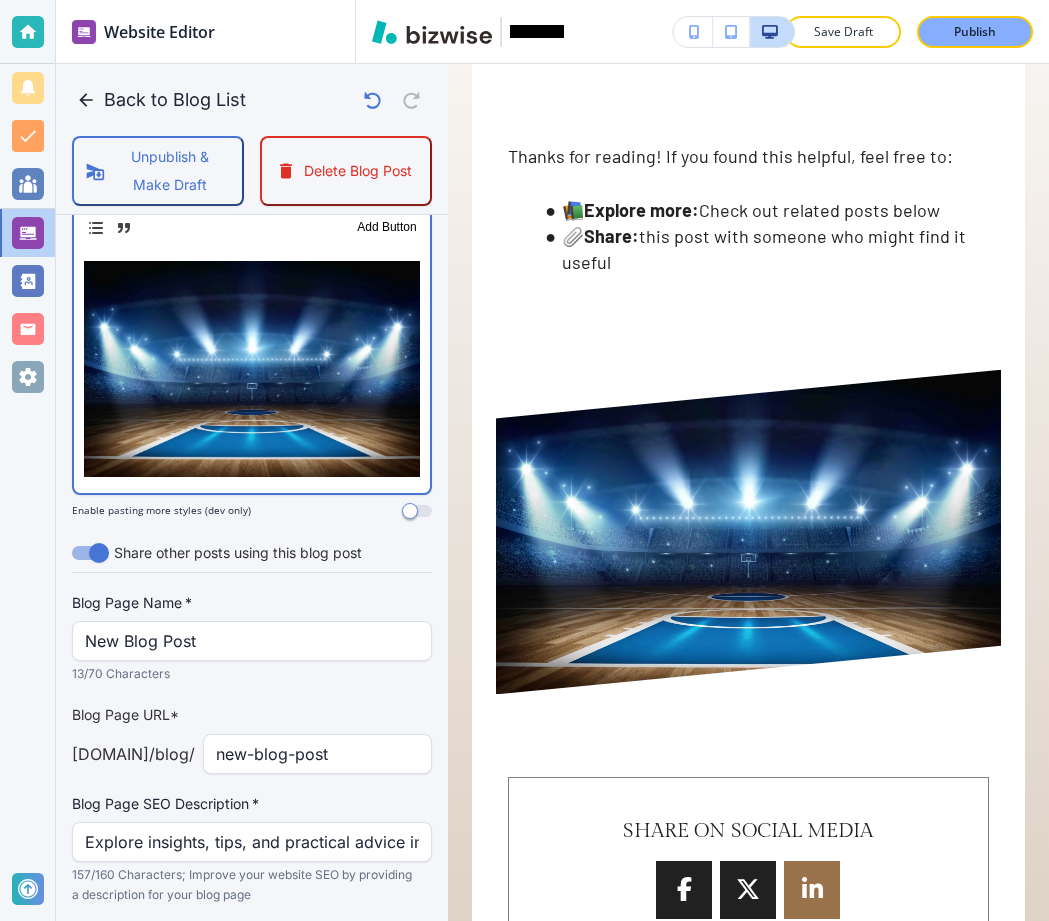 scroll, scrollTop: 1075, scrollLeft: 0, axis: vertical 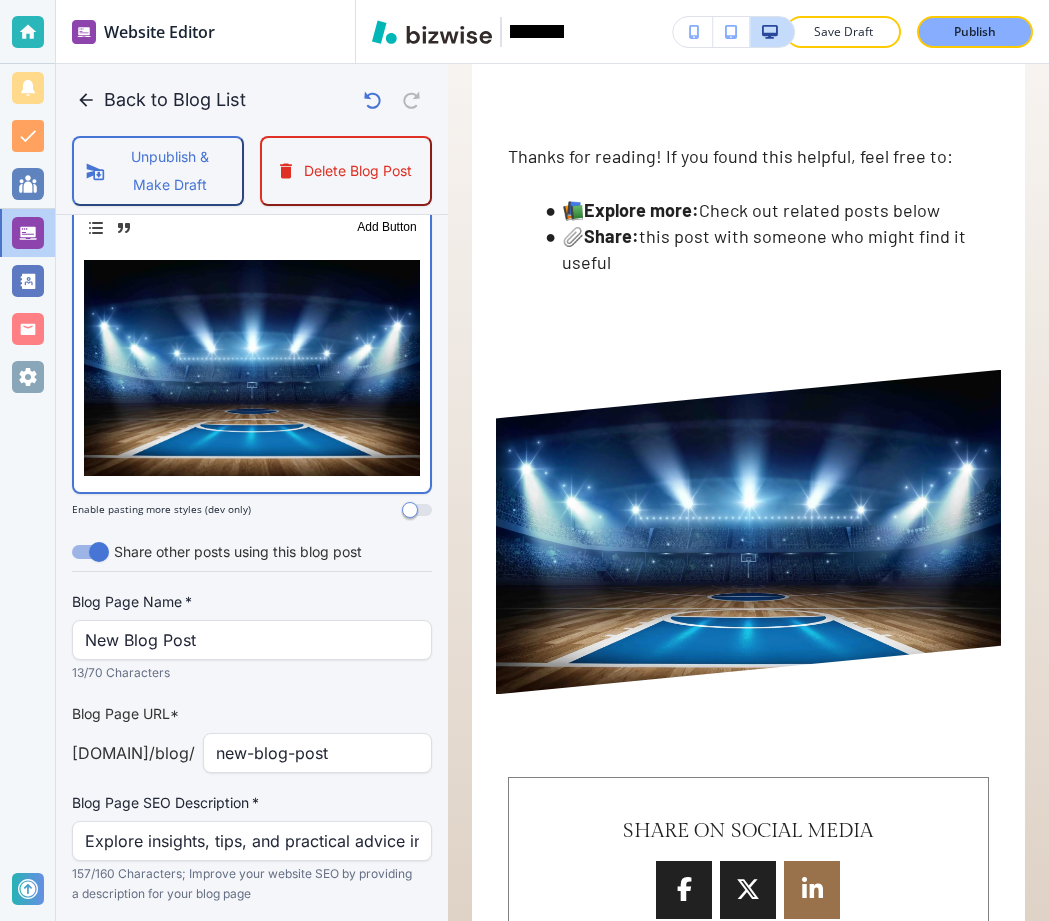 click at bounding box center [252, 368] 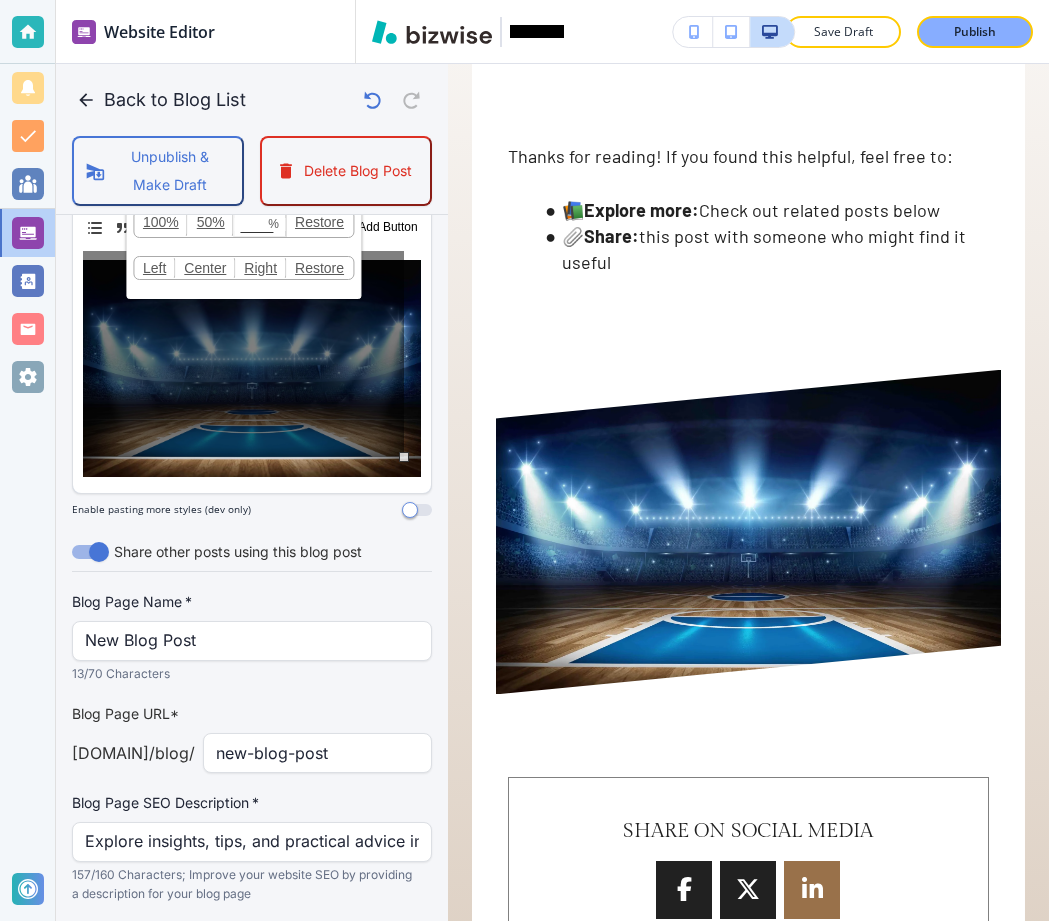 scroll, scrollTop: 1074, scrollLeft: 0, axis: vertical 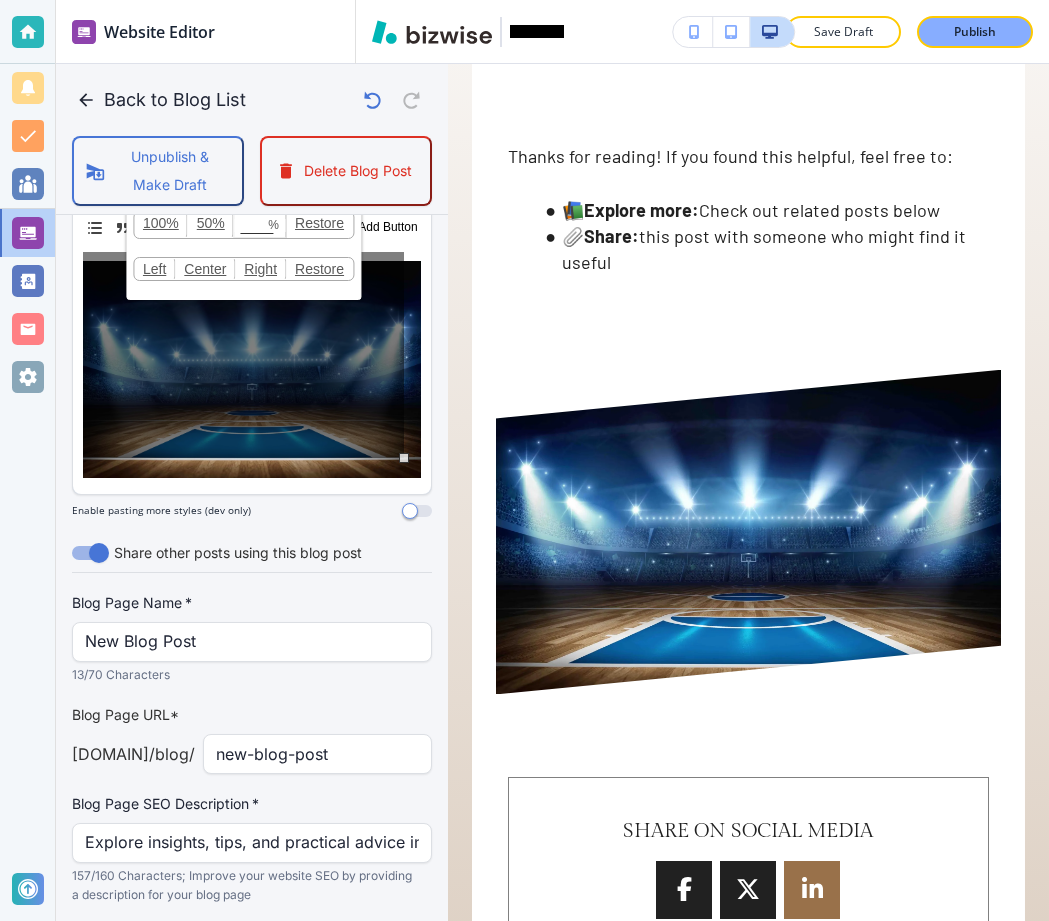 click on "100%
50%
% Press enter key to apply change!
Restore
Left
Center
Right
Restore" at bounding box center [243, 355] 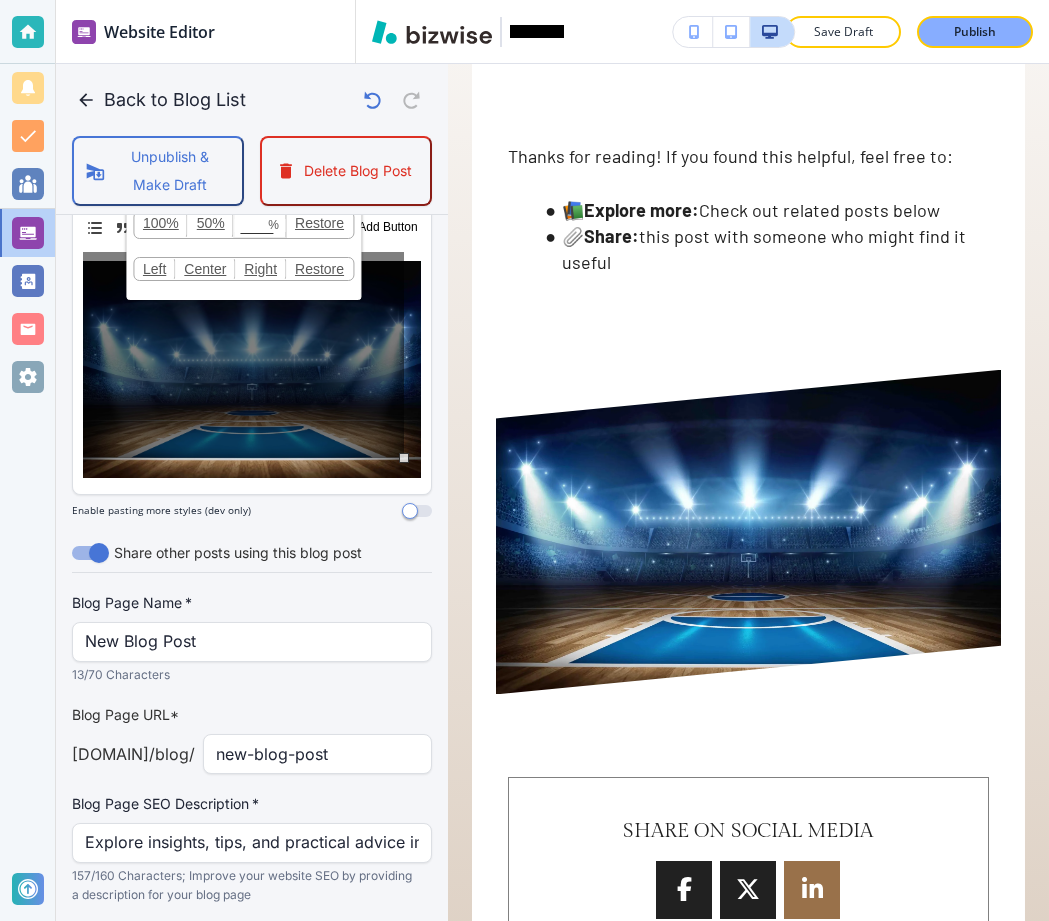 click on "100%
50%
% Press enter key to apply change!
Restore
Left
Center
Right
Restore" at bounding box center [243, 355] 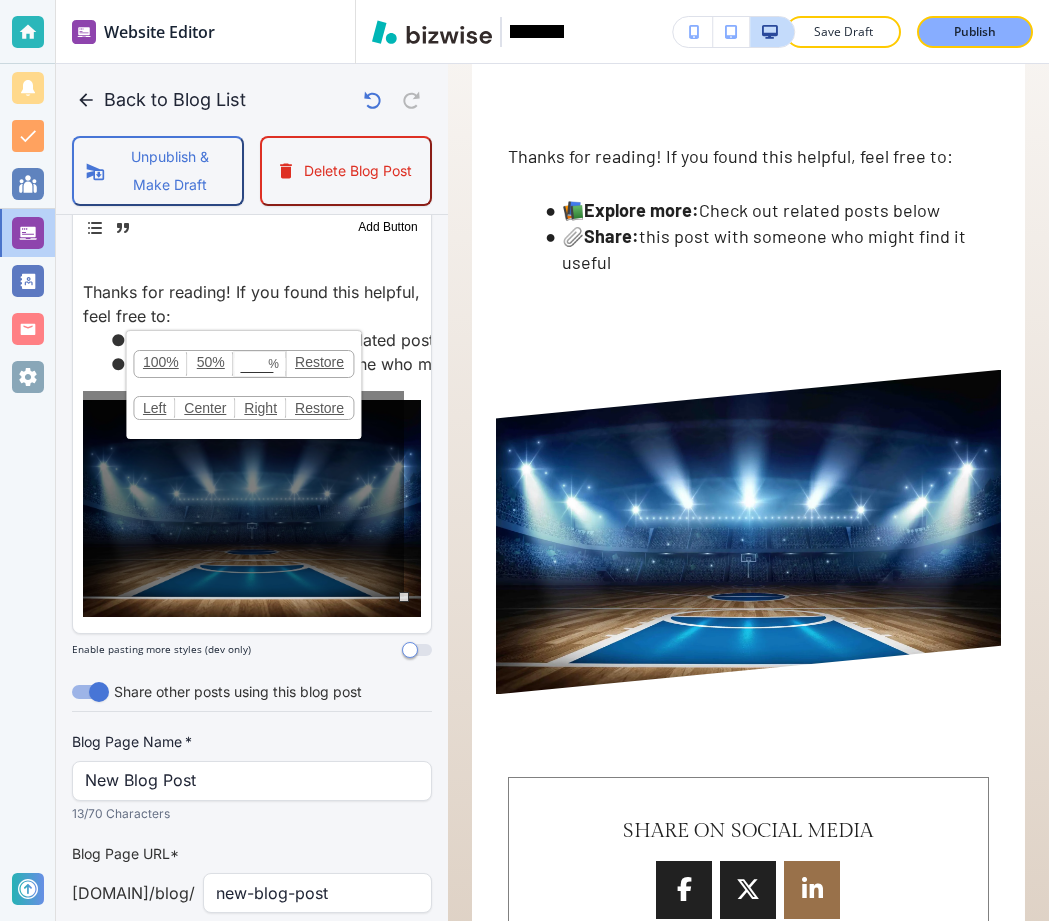 scroll, scrollTop: 822, scrollLeft: 0, axis: vertical 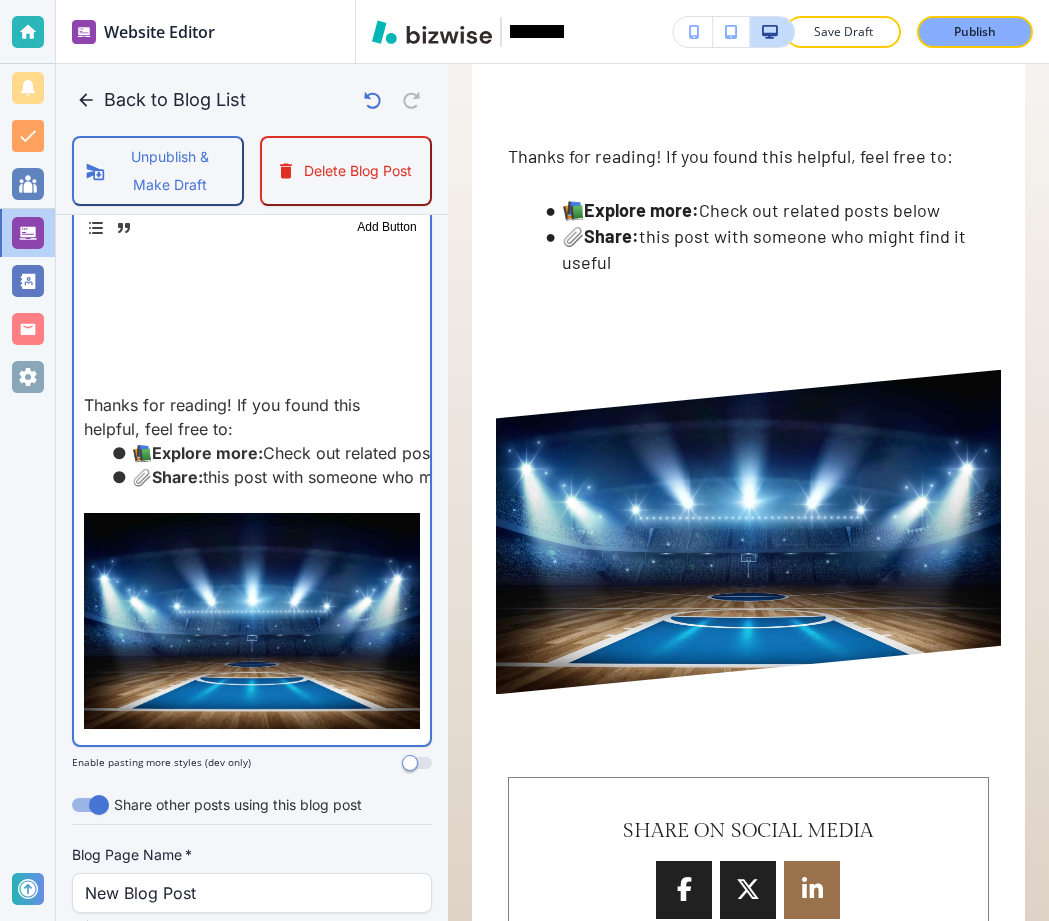 click on "Thanks for reading! If you found this helpful, feel free to:" at bounding box center (252, 417) 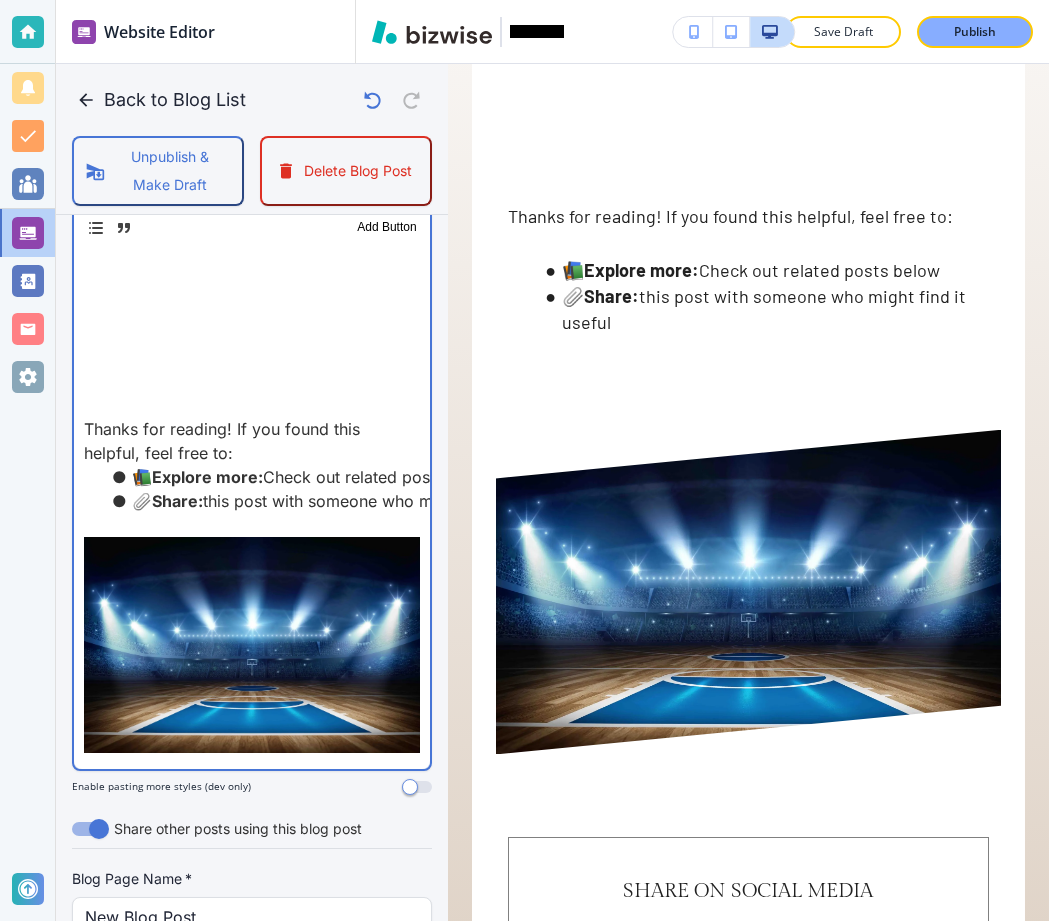 click at bounding box center (252, 405) 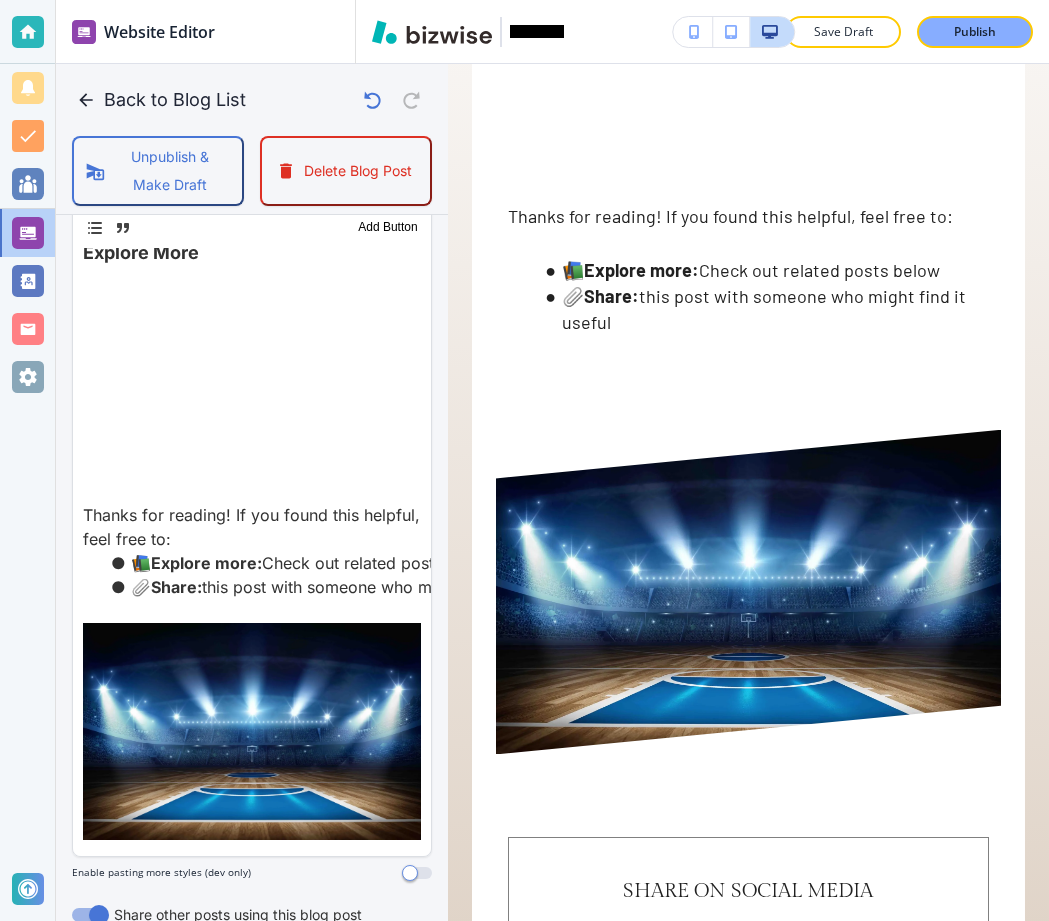 scroll, scrollTop: 735, scrollLeft: 0, axis: vertical 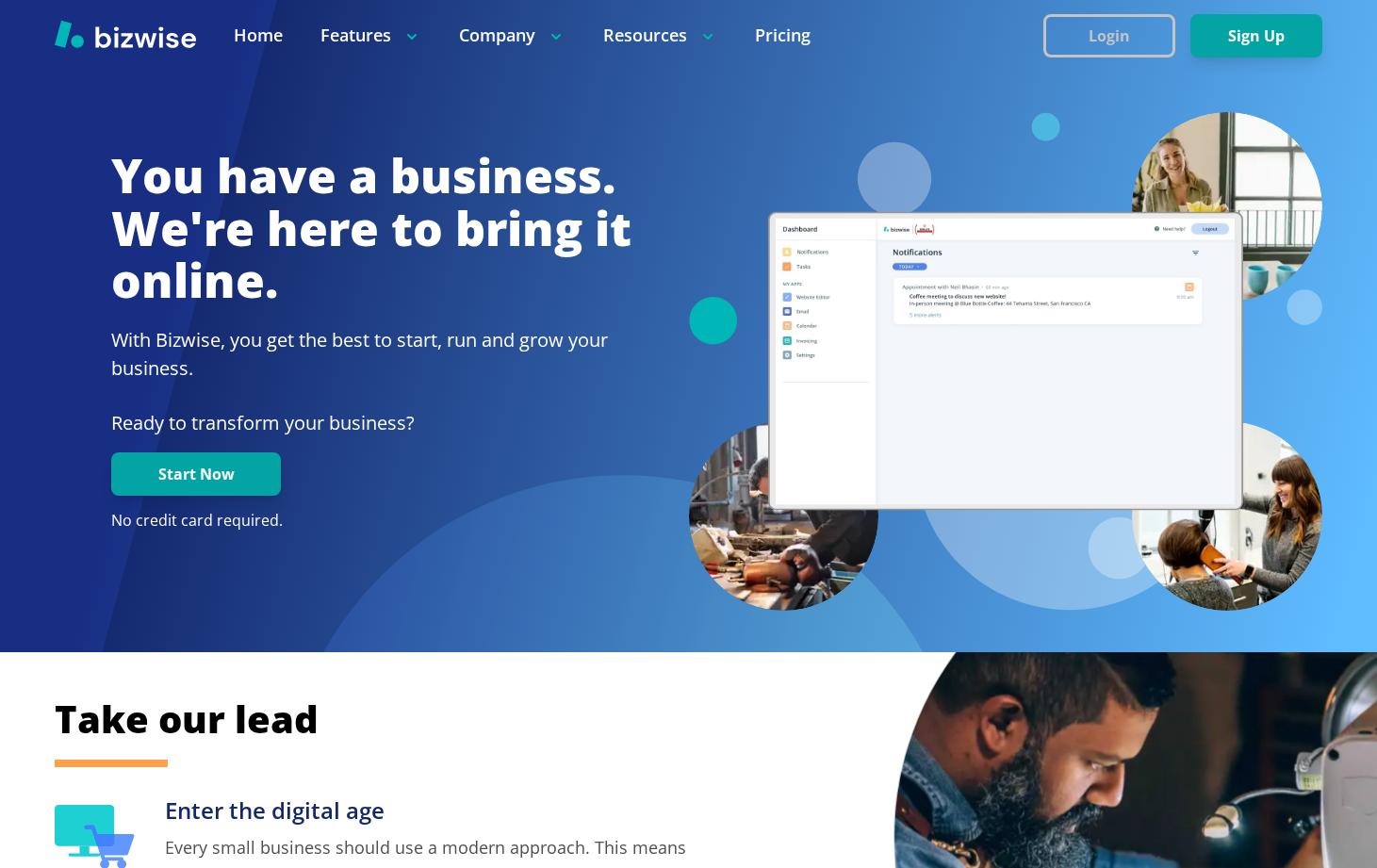 click on "Login" at bounding box center (1109, 36) 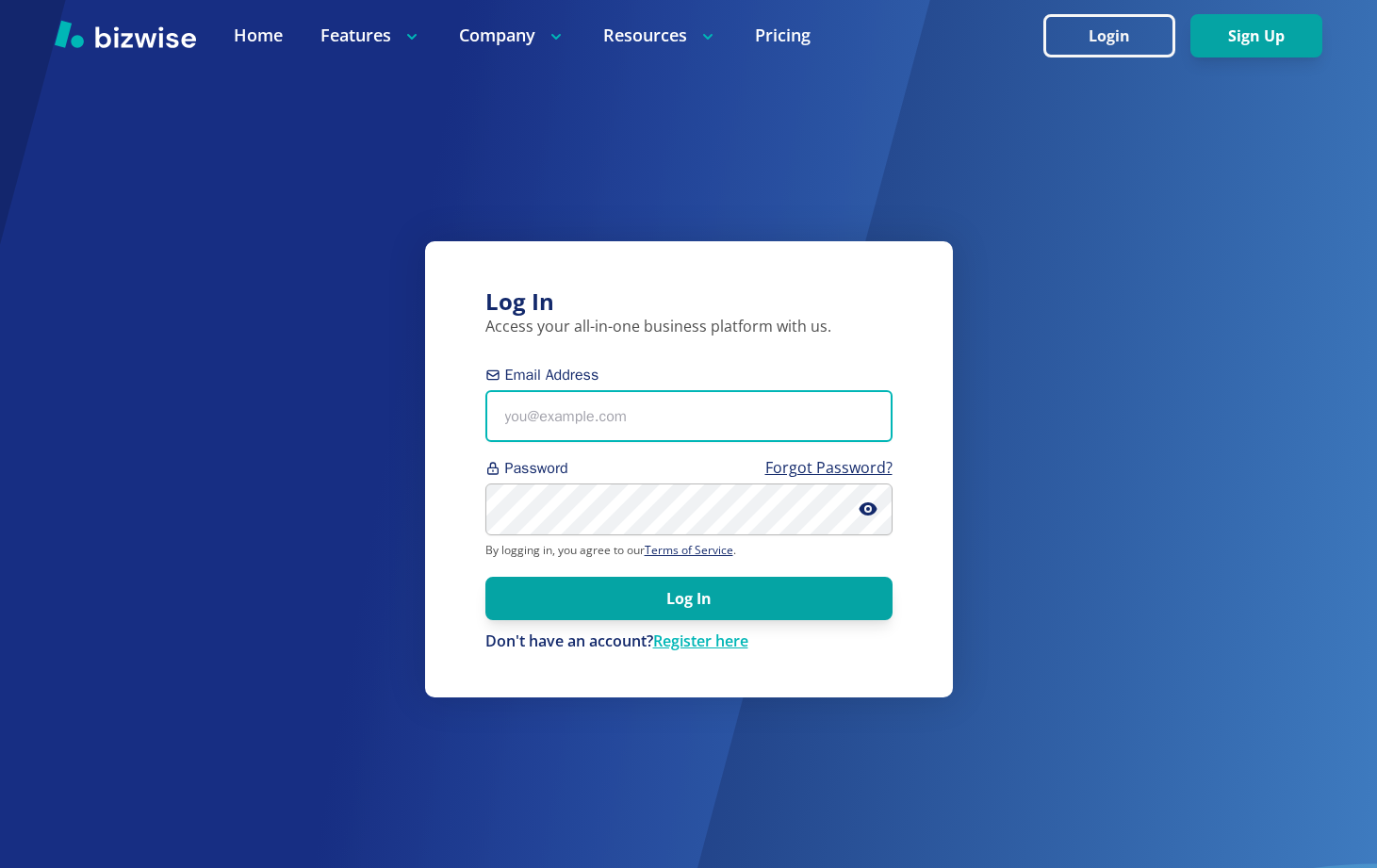 type on "antonio@bizwise.com" 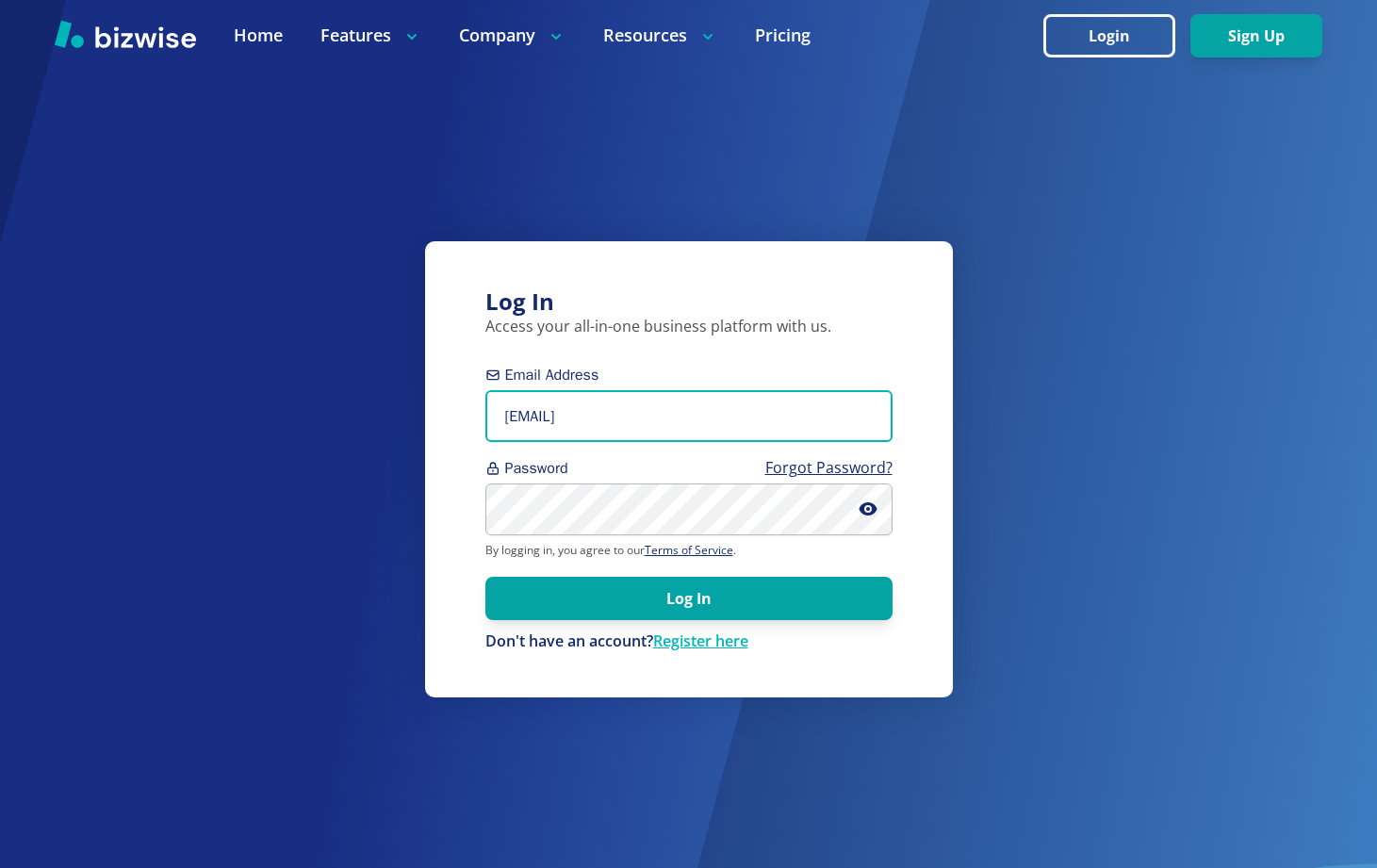 click on "antonio@bizwise.com" at bounding box center (689, 416) 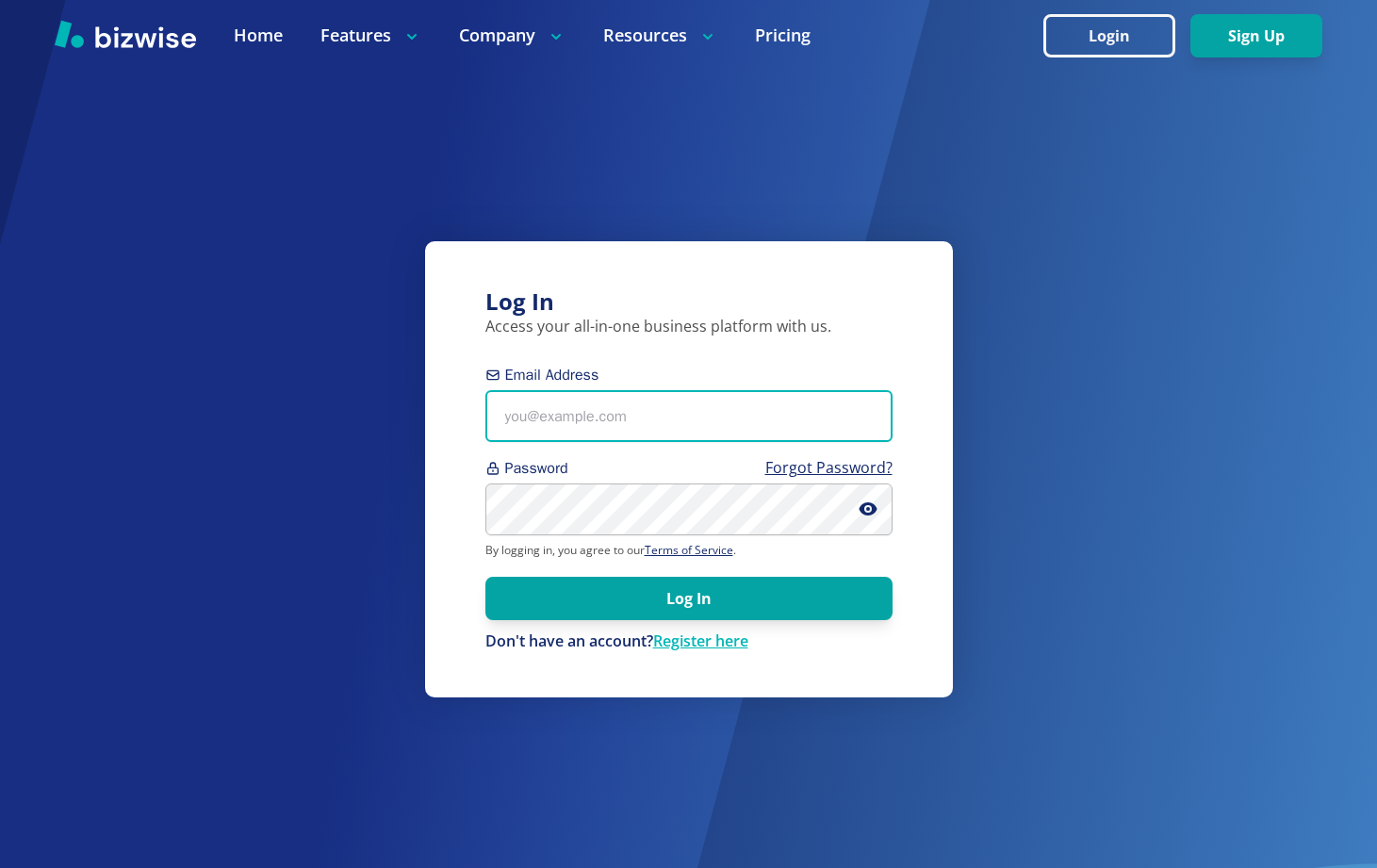 type on "antonio+foobar@bizwise.com" 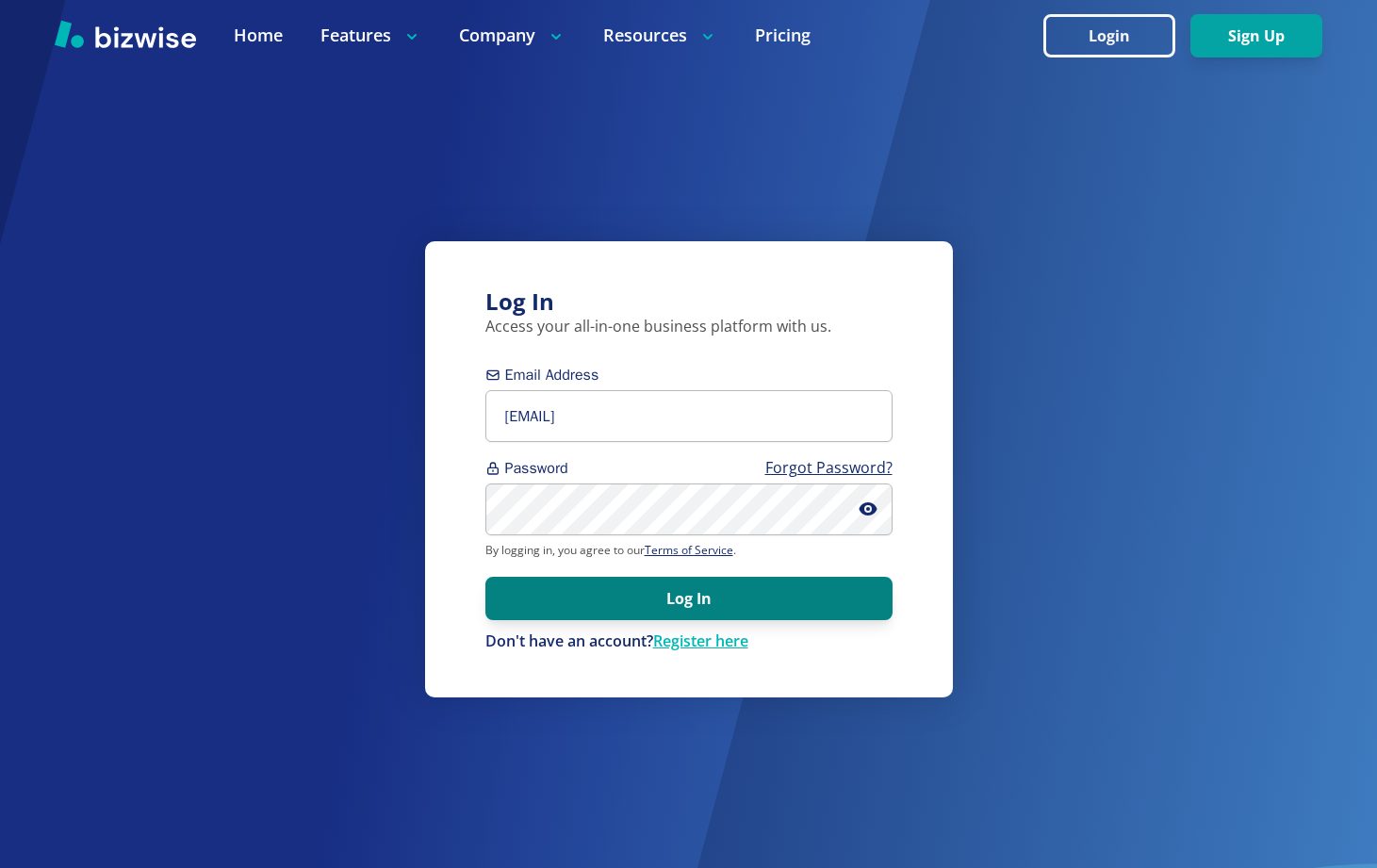 click on "Log In" at bounding box center (689, 598) 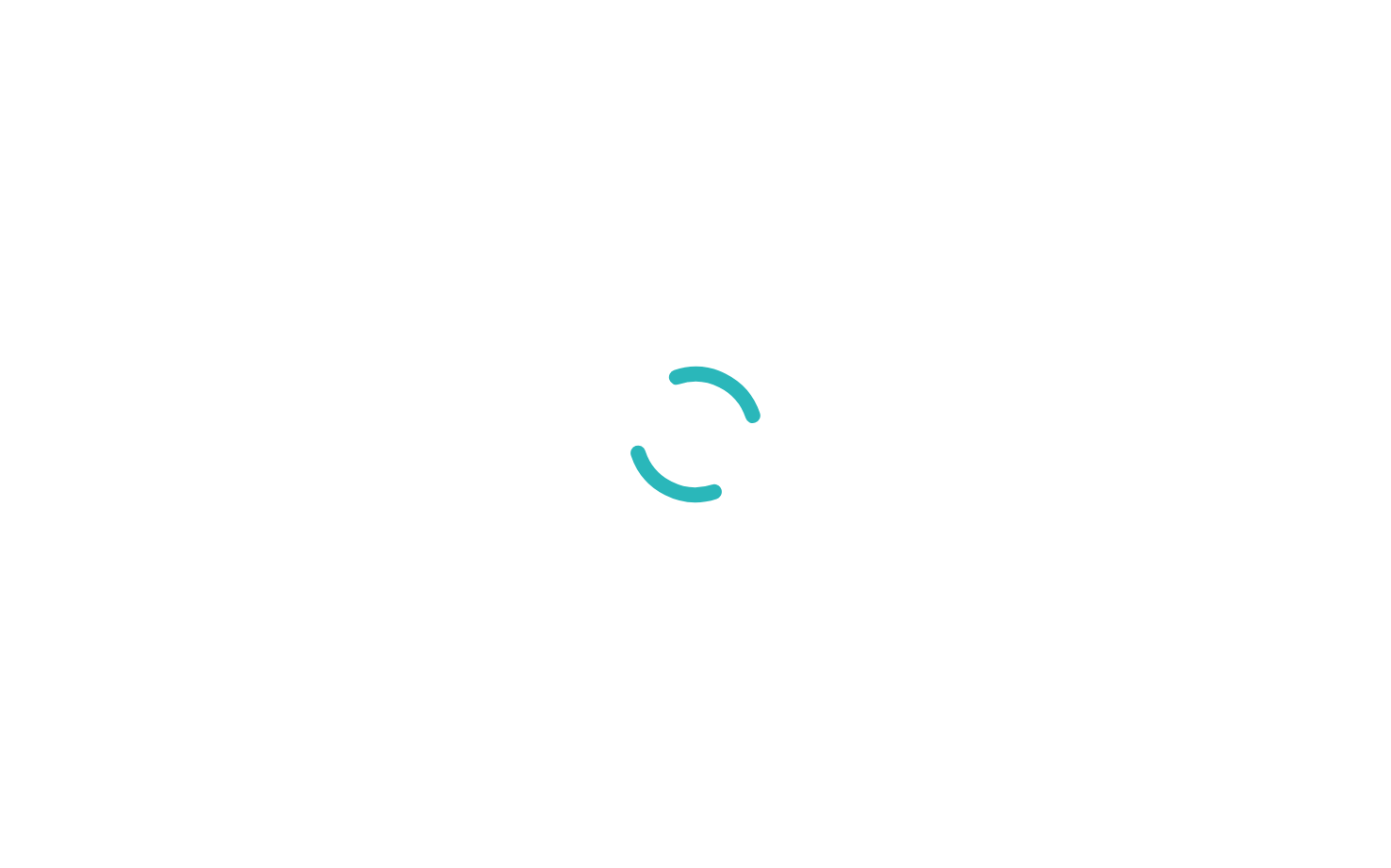 scroll, scrollTop: 0, scrollLeft: 0, axis: both 